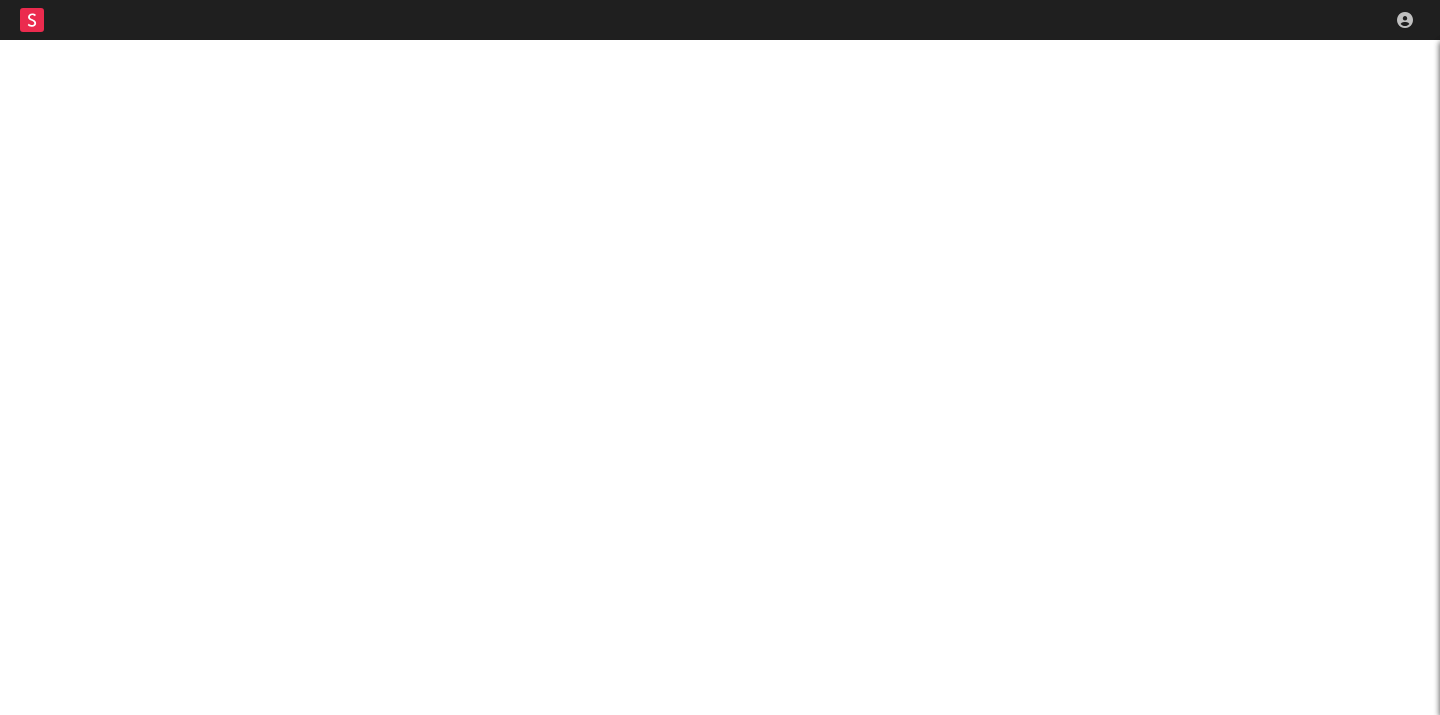 scroll, scrollTop: 0, scrollLeft: 0, axis: both 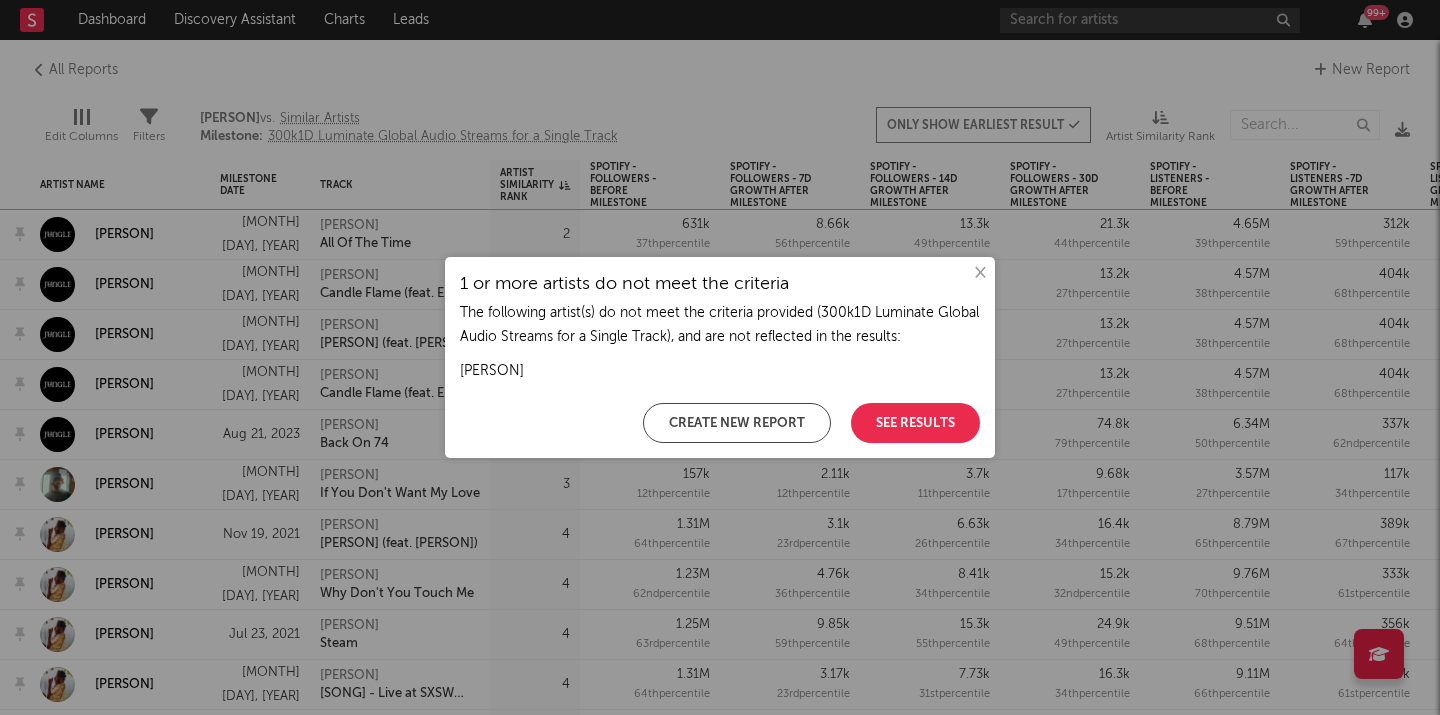 click on "See Results" at bounding box center (915, 423) 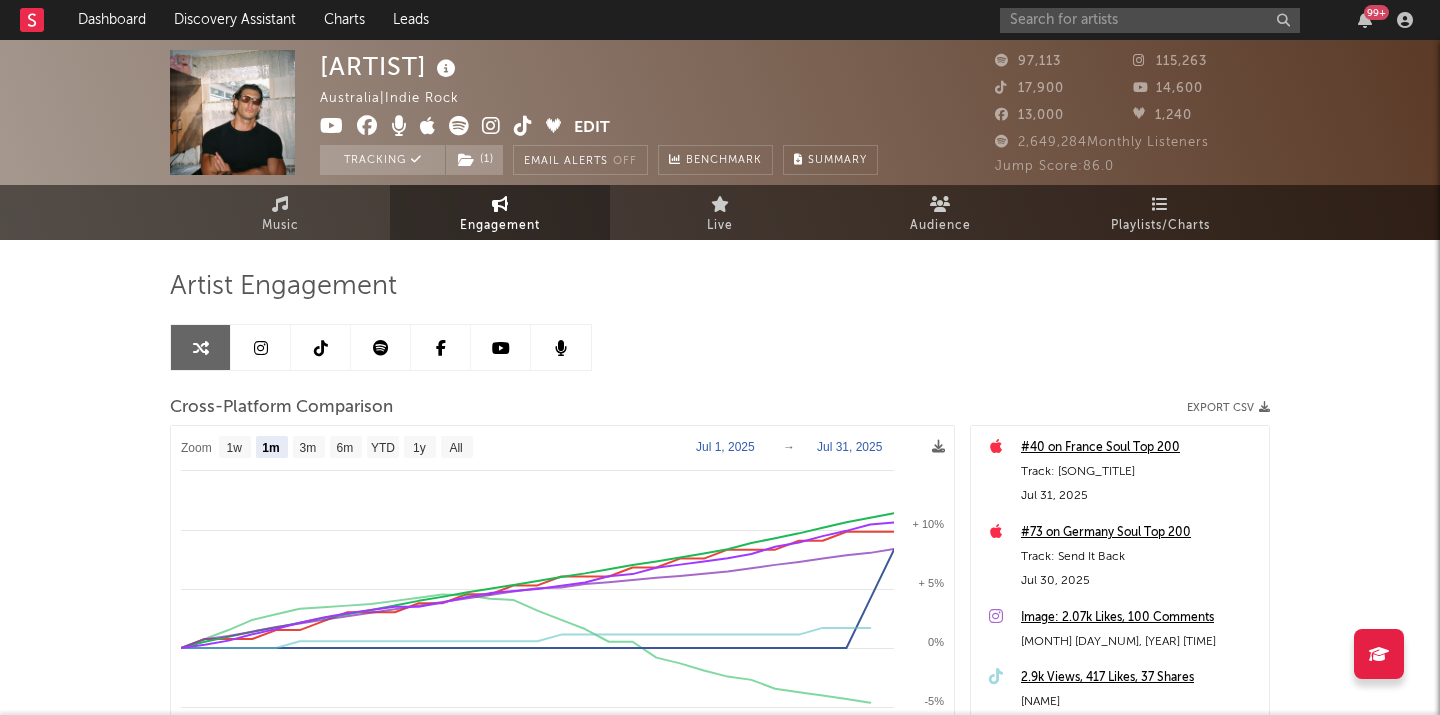 select on "1m" 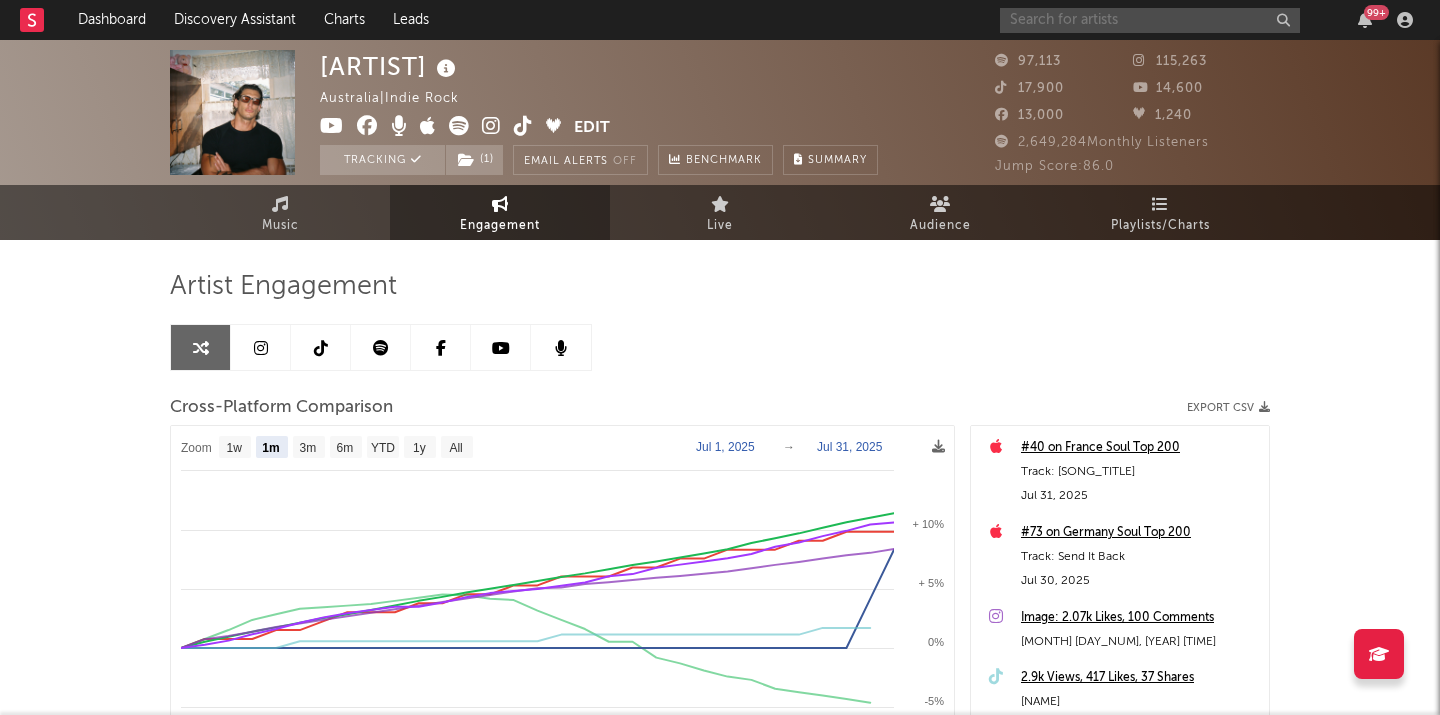 click at bounding box center [1150, 20] 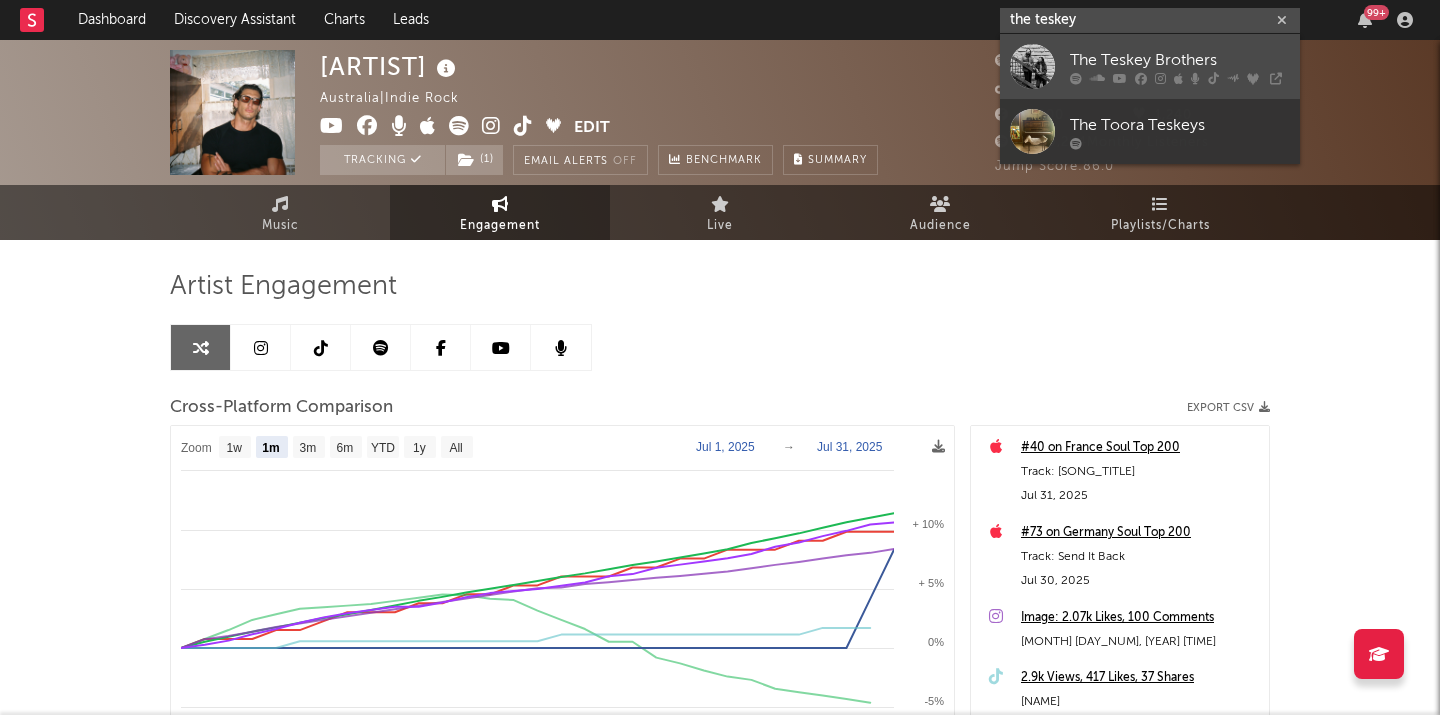 type on "the teskey" 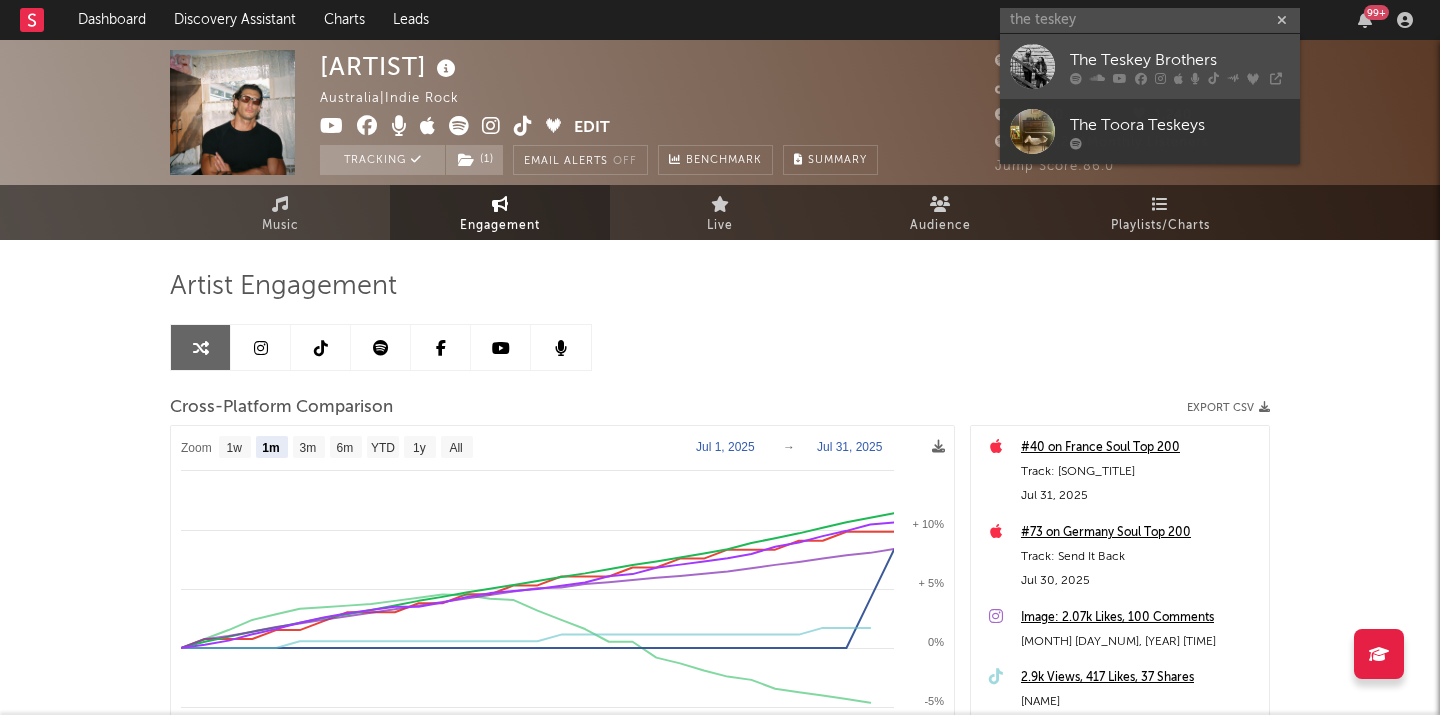 click on "The Teskey Brothers" at bounding box center (1180, 60) 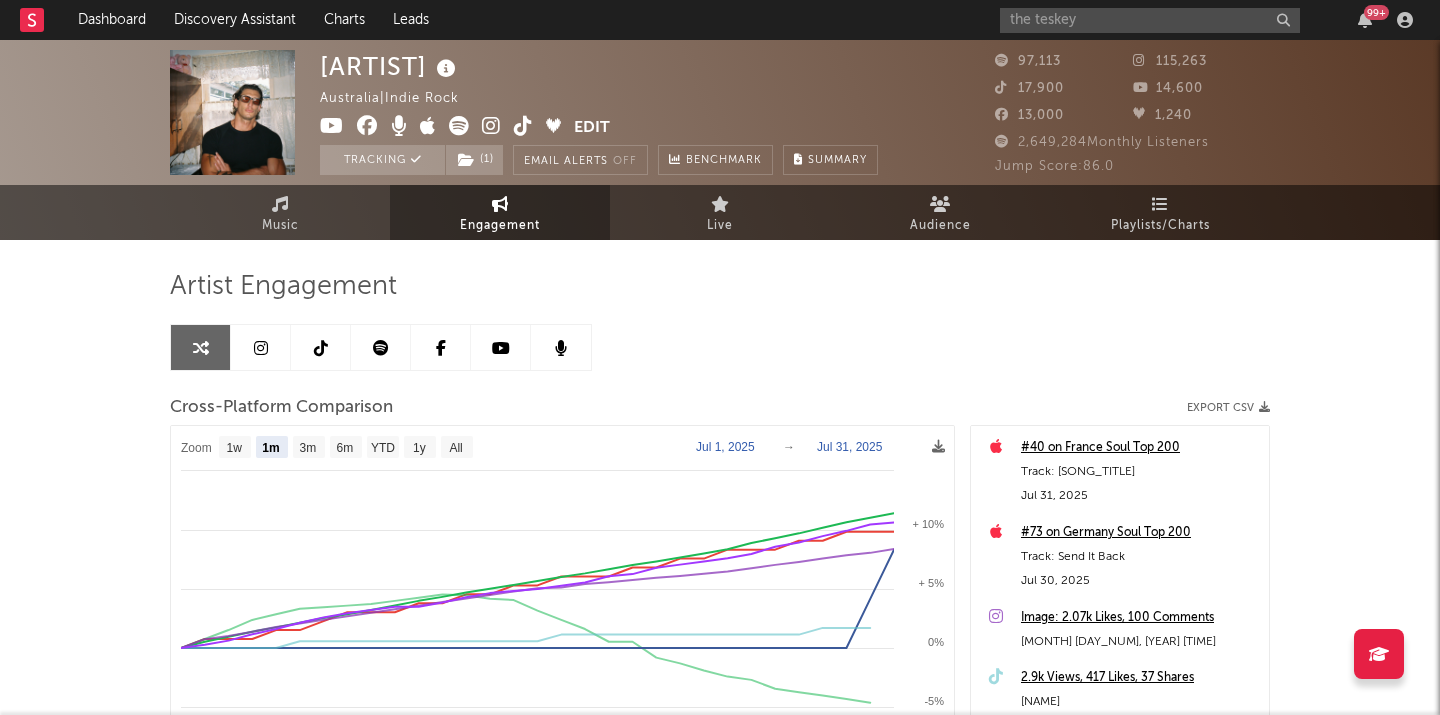 type 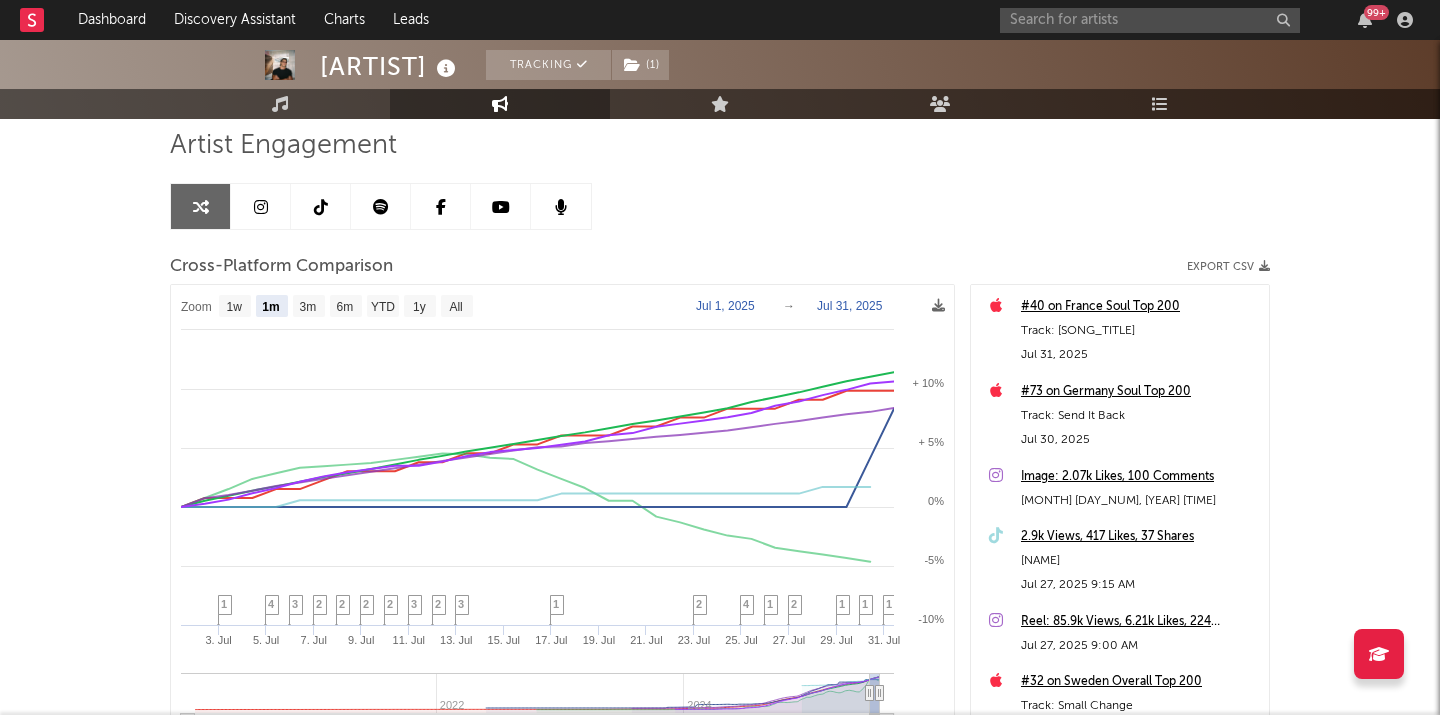 scroll, scrollTop: 0, scrollLeft: 0, axis: both 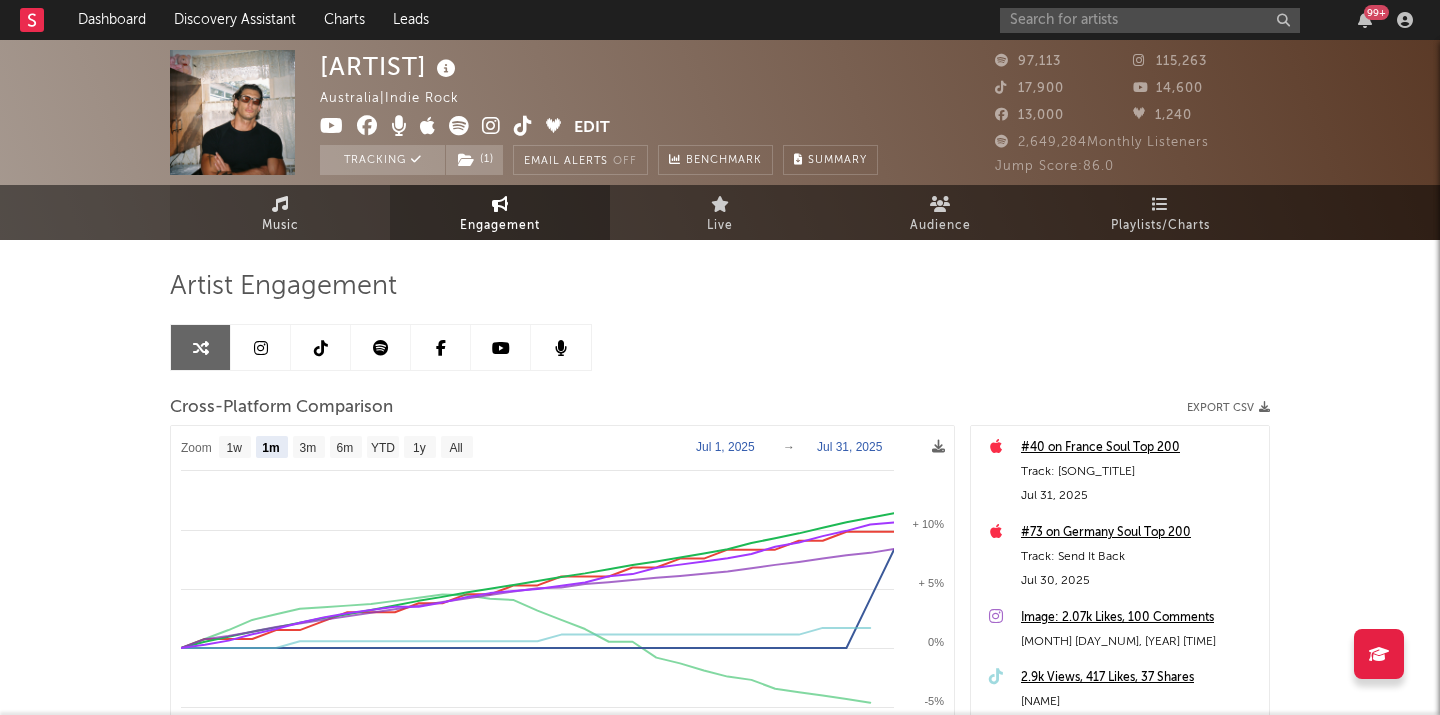 click on "Music" at bounding box center (280, 226) 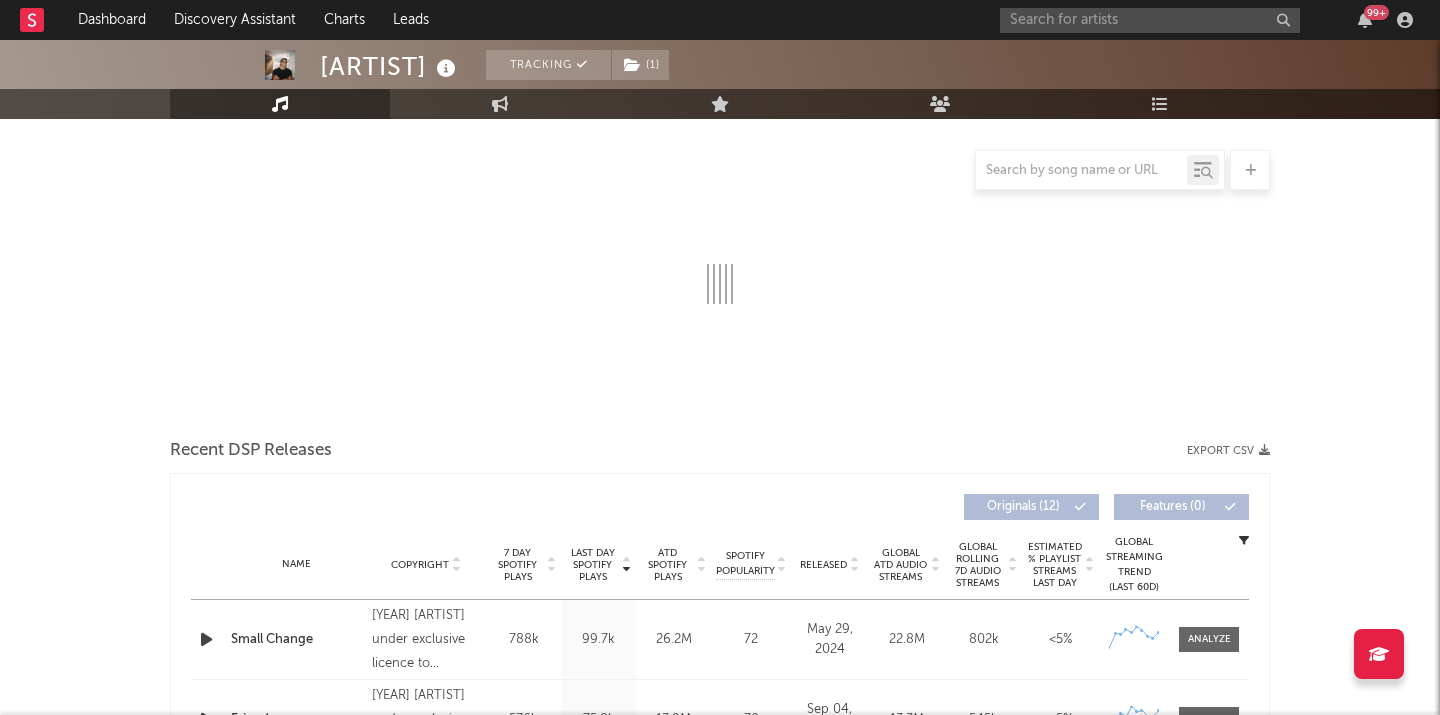 select on "6m" 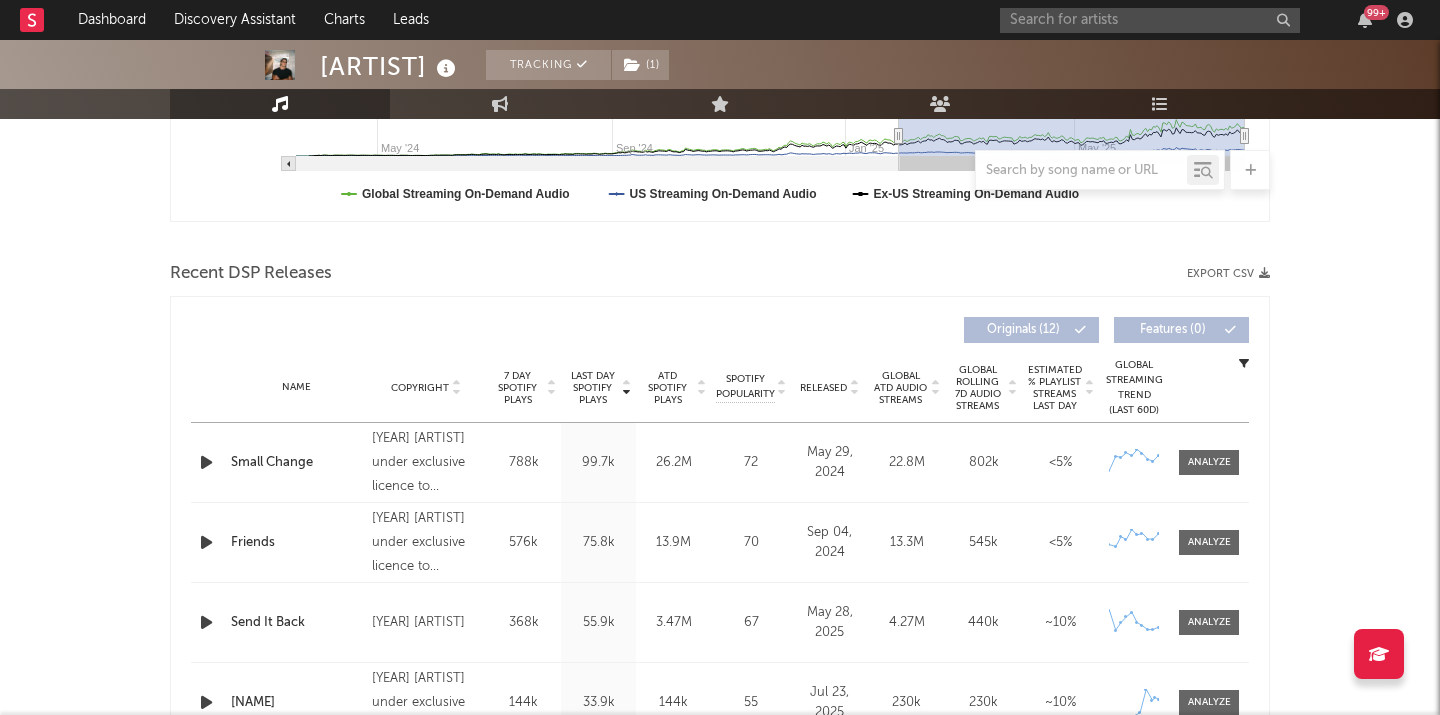scroll, scrollTop: 612, scrollLeft: 0, axis: vertical 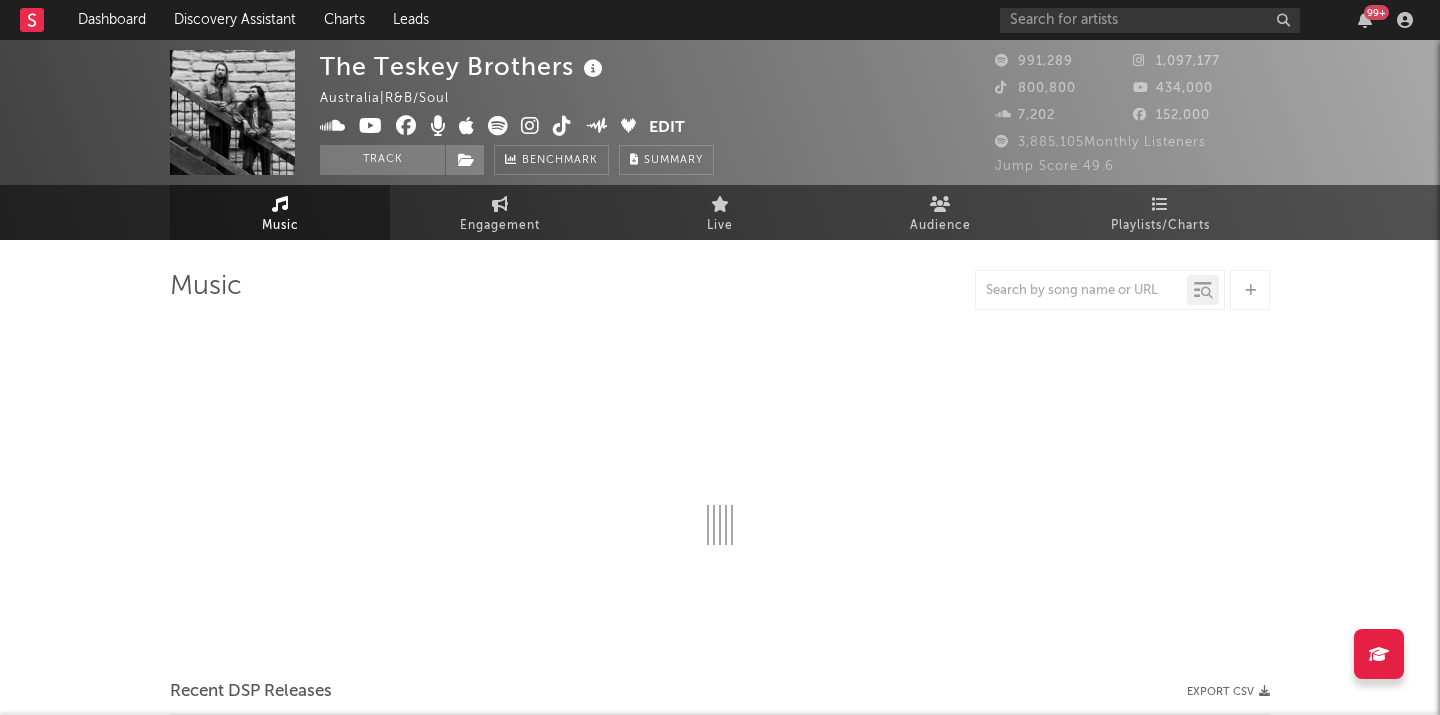 select on "6m" 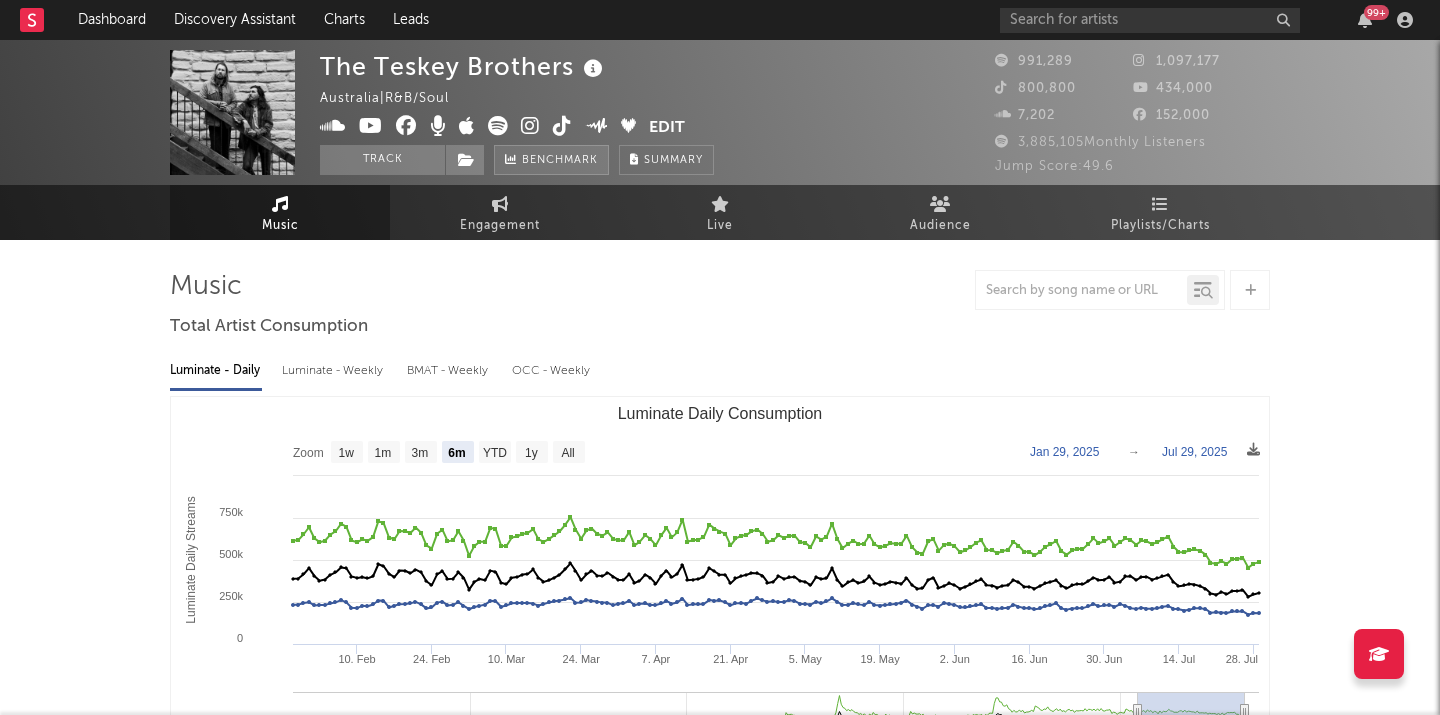 click on "Benchmark" at bounding box center [560, 161] 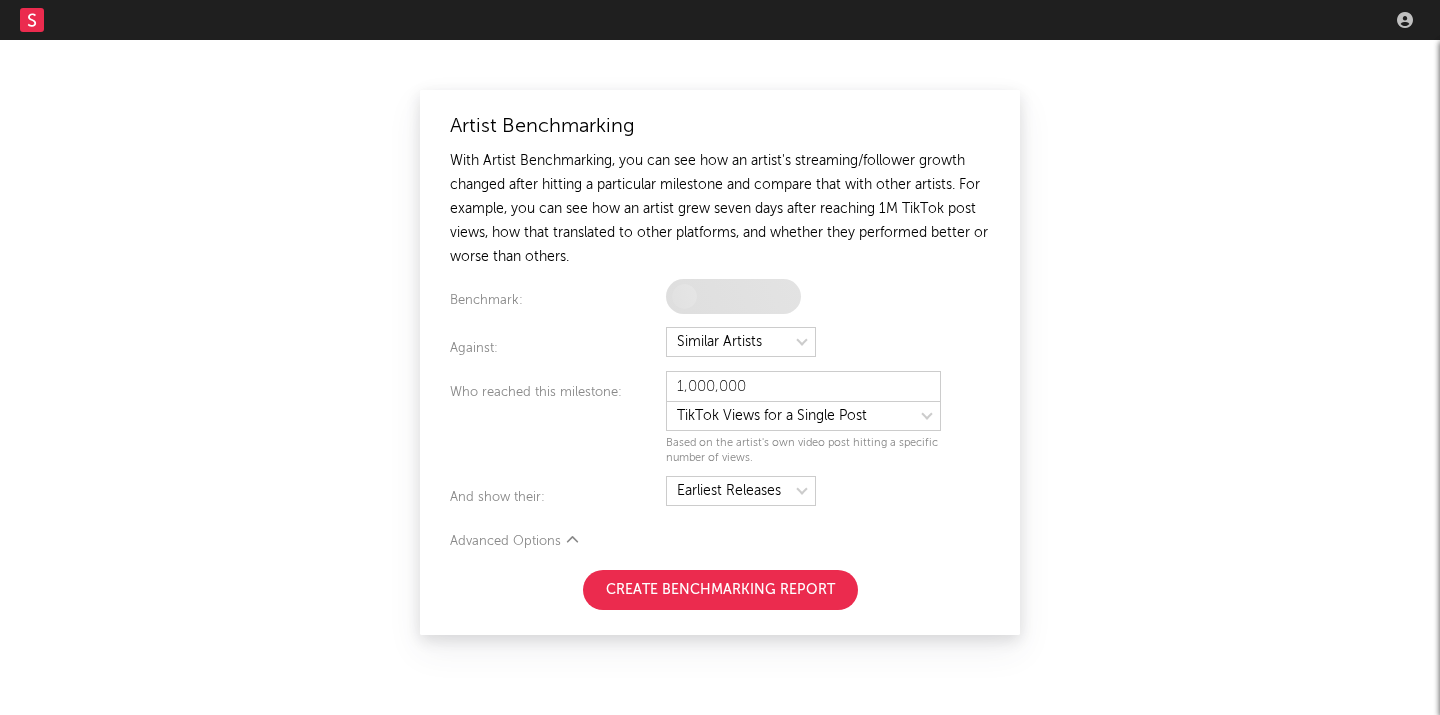 scroll, scrollTop: 0, scrollLeft: 0, axis: both 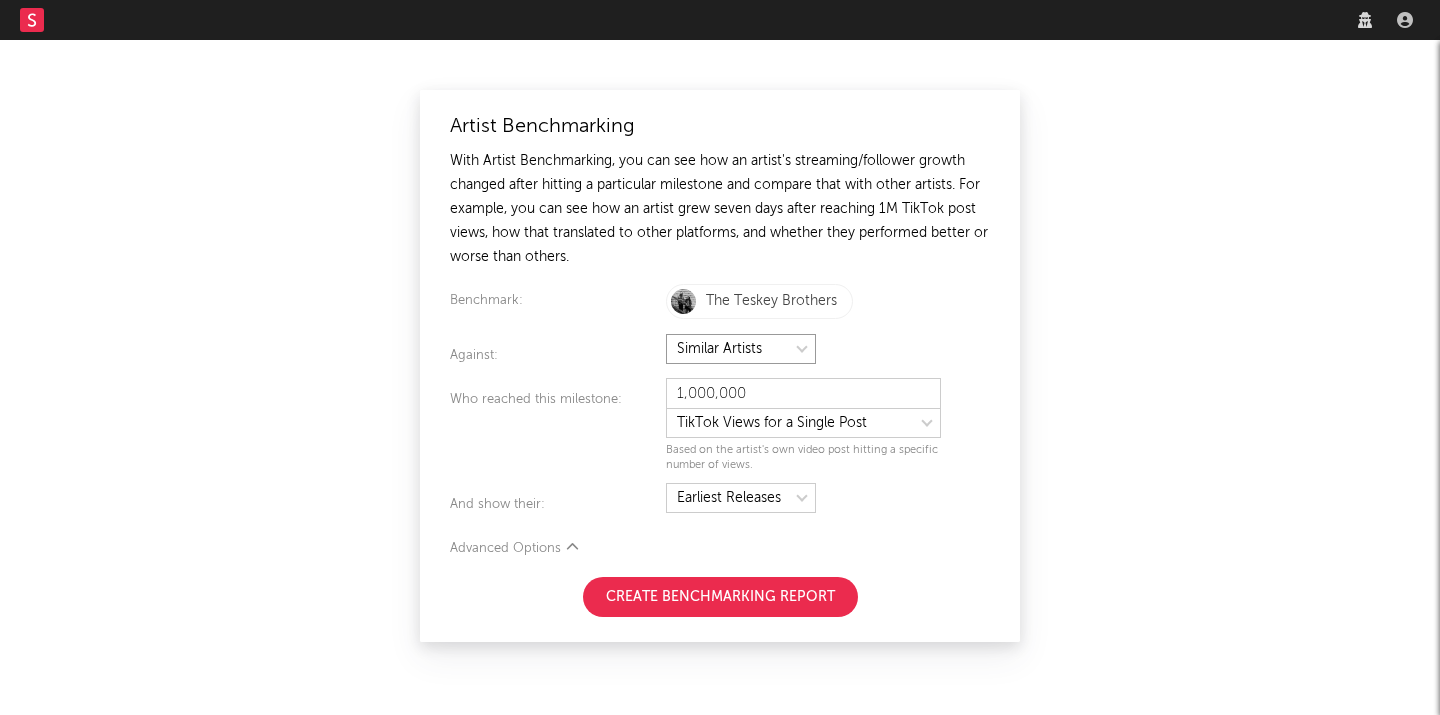 click at bounding box center [741, 349] 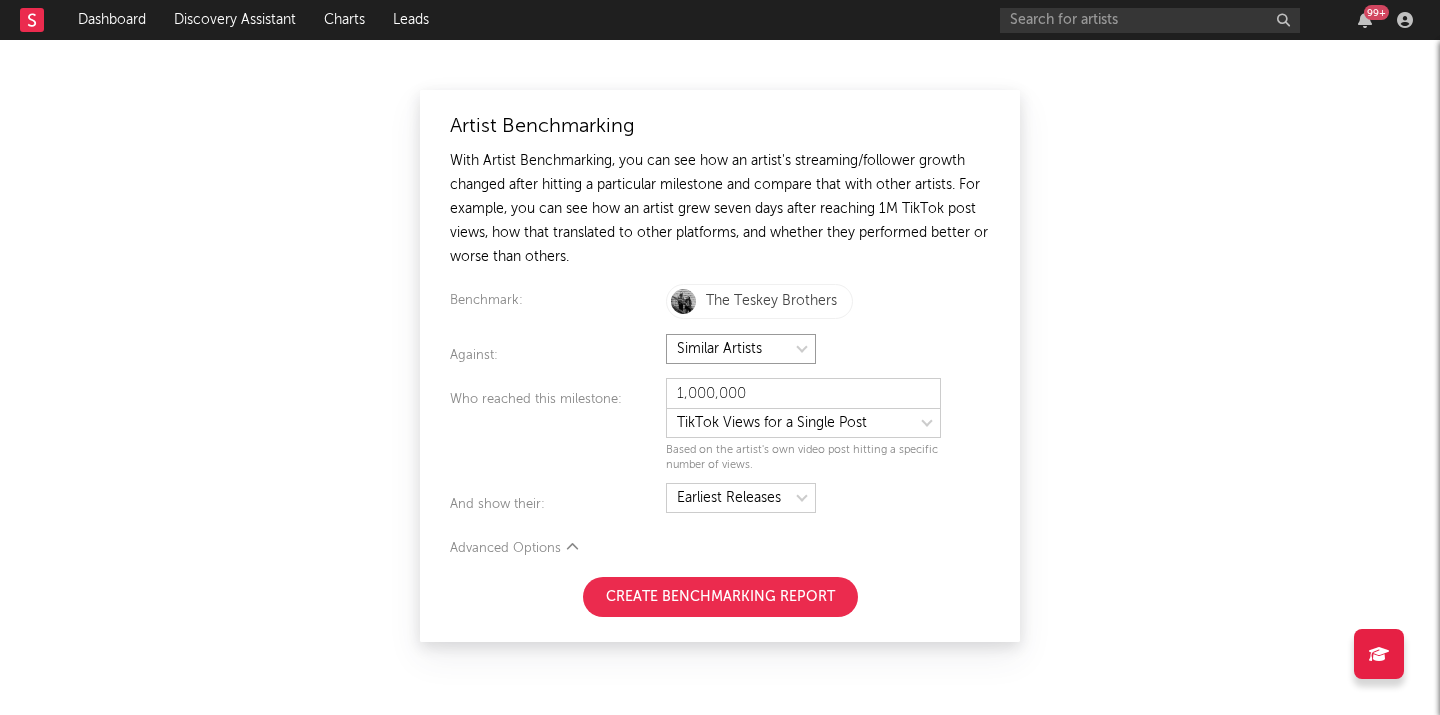 select on "specificArtists" 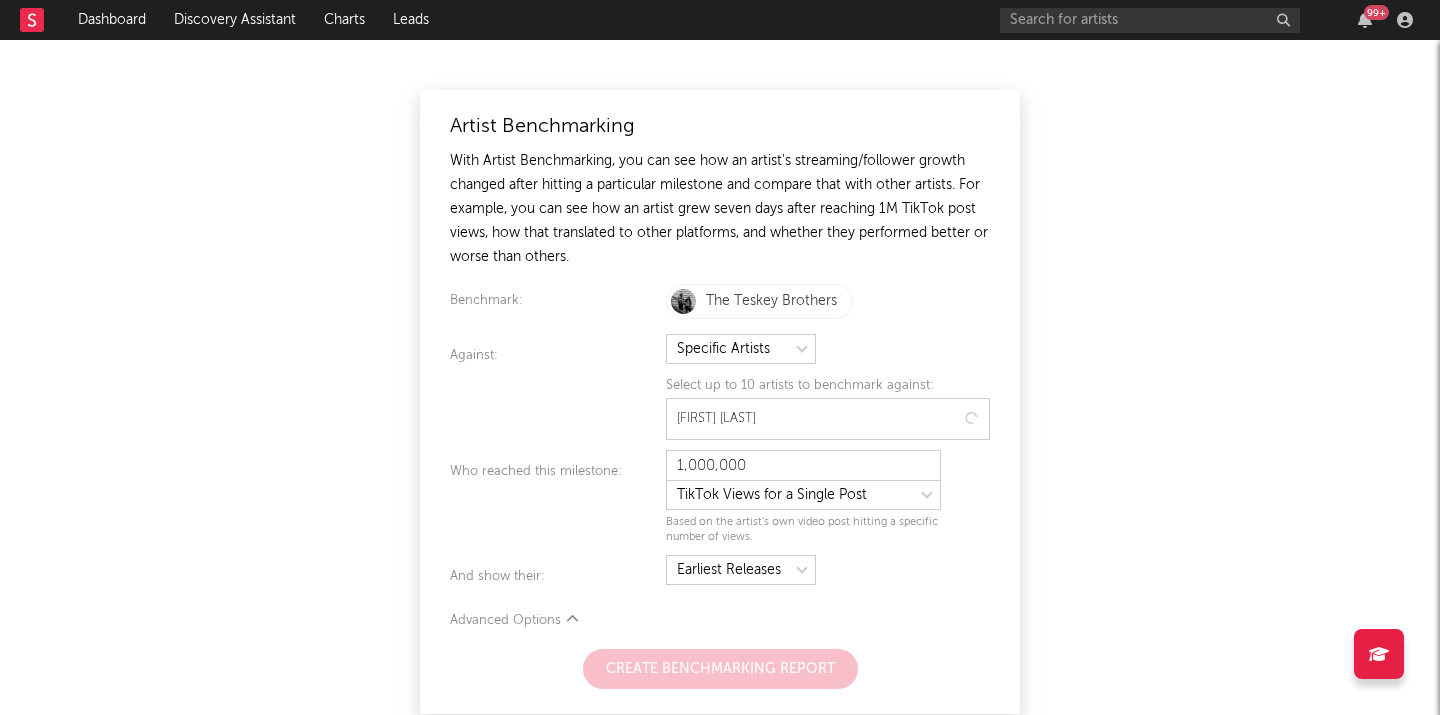 type on "[FIRST] [LAST]" 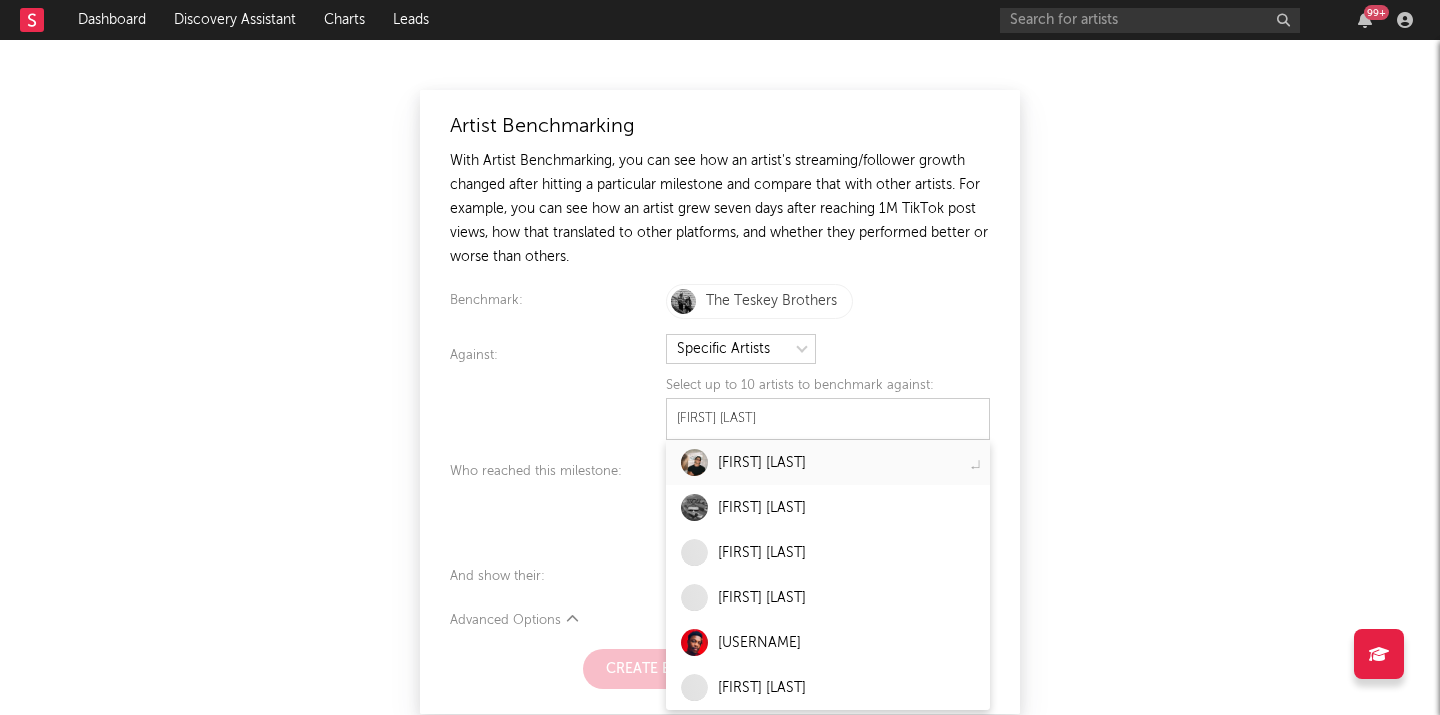 type 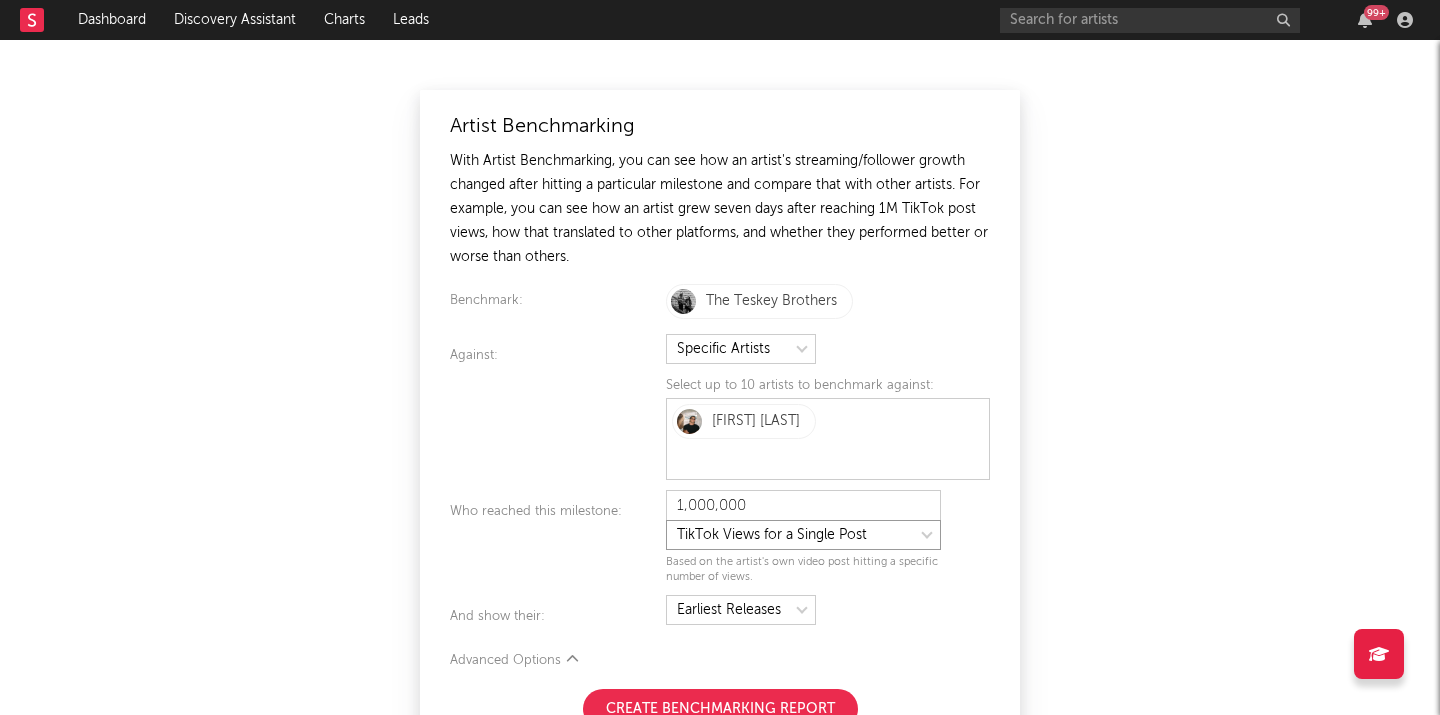 click at bounding box center [803, 535] 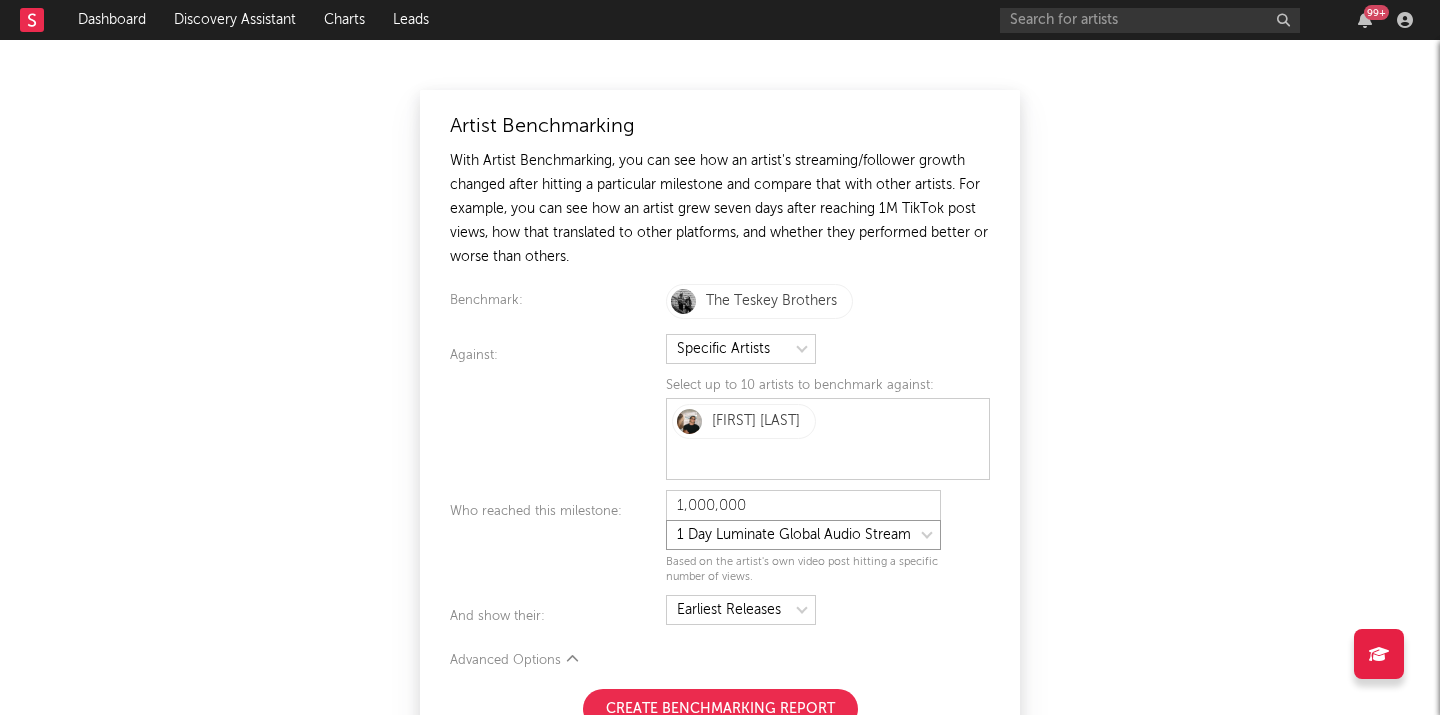 select on "tiktok_self_promo" 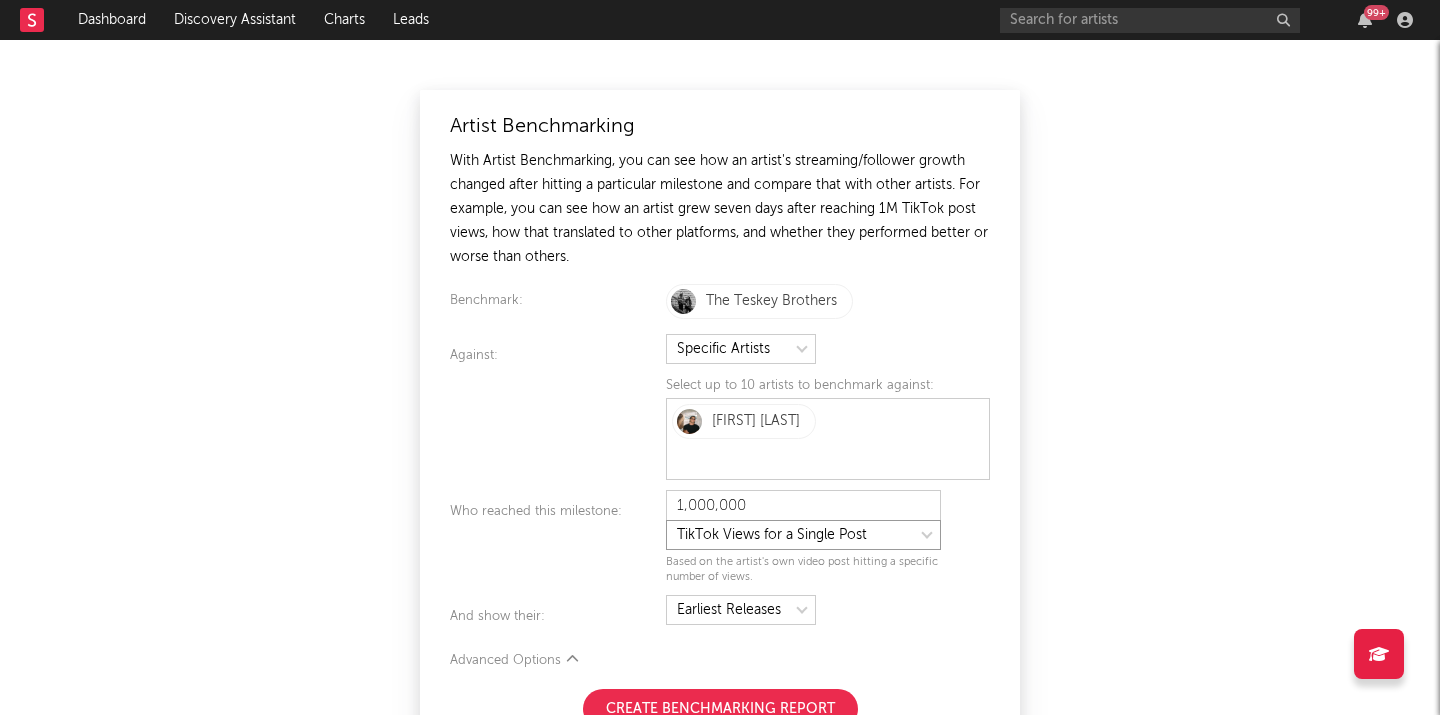 type on "25,000" 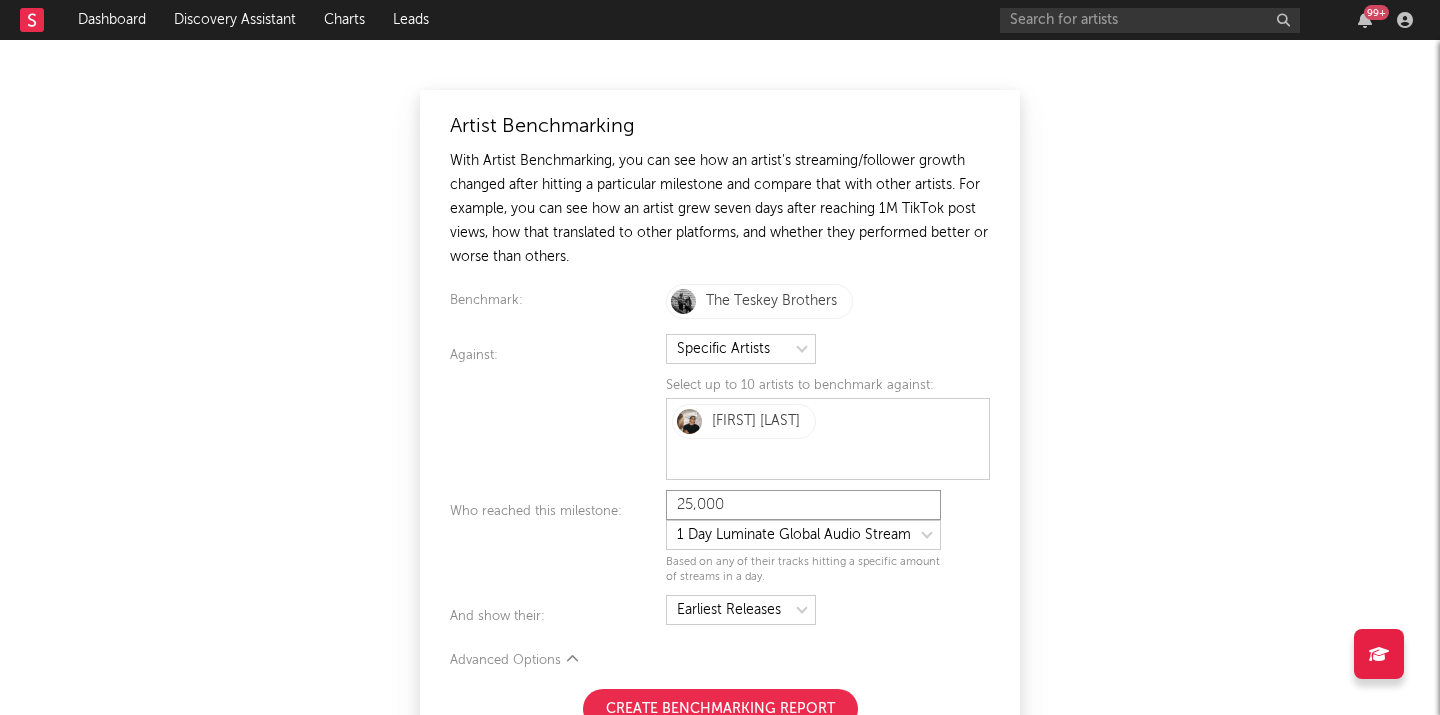 click on "25,000" at bounding box center [803, 505] 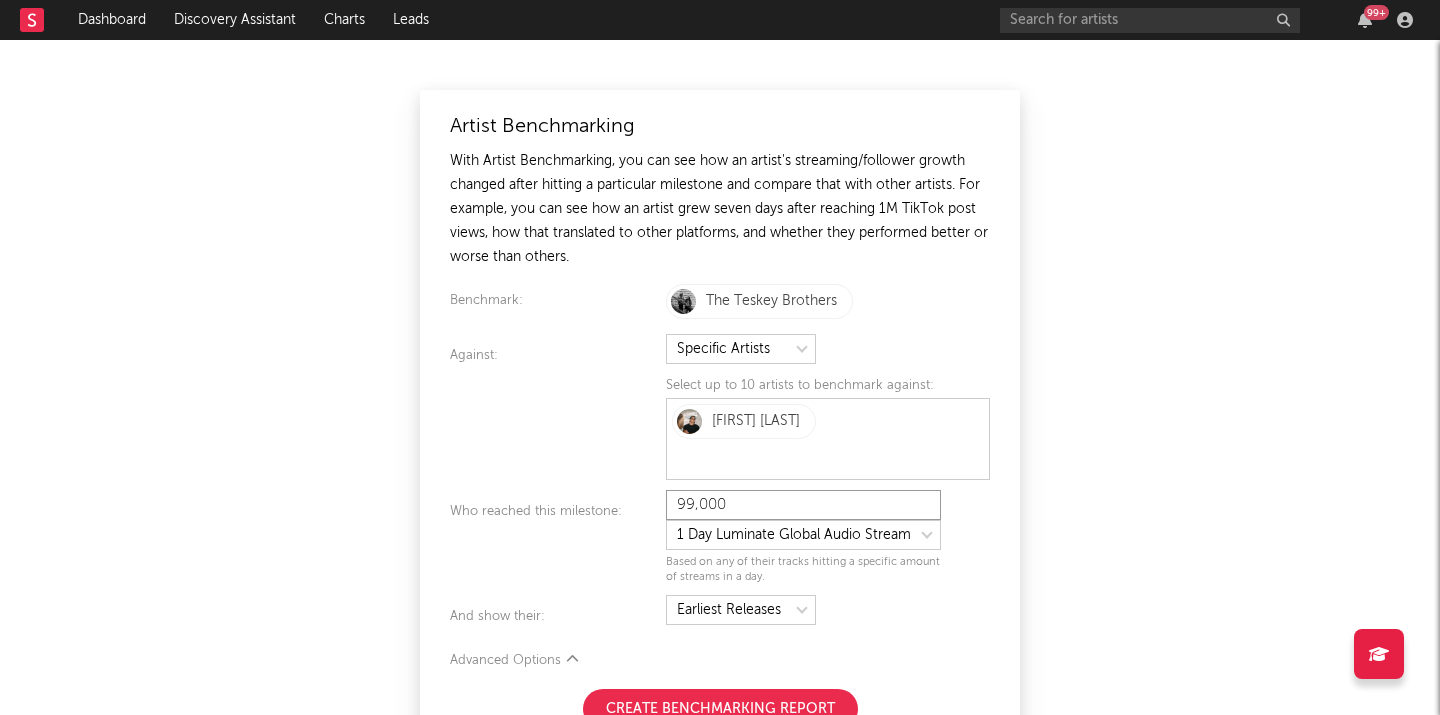 type on "99,000" 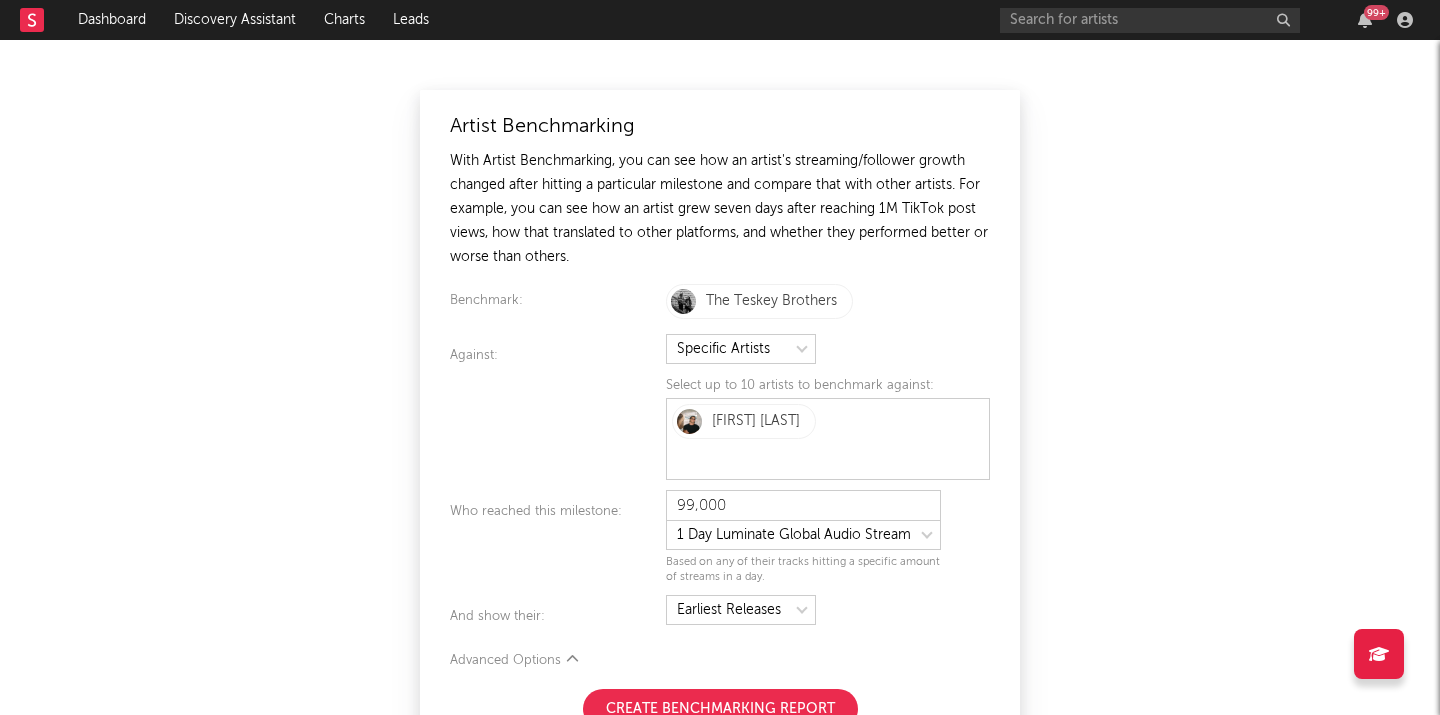 click on "Artist Benchmarking With Artist Benchmarking, you can see how an artist's streaming/follower growth changed after hitting a particular milestone and compare that with other artists. For example, you can see how an artist grew seven days after reaching 1M TikTok post views, how that translated to other platforms, and whether they performed better or worse than others. Benchmark: The Teskey Brothers Against: Select up to 10 artists to benchmark against: DON WEST Who reached this milestone: 99,000 Based on any of their tracks hitting a specific amount of streams in a day. And show their: Advanced Options Max Listings: 10,000 Max Listings Per Artist: 5 We recommend at least 1,000 listings to generate accurate percentiles. Create Benchmarking Report" at bounding box center [720, 377] 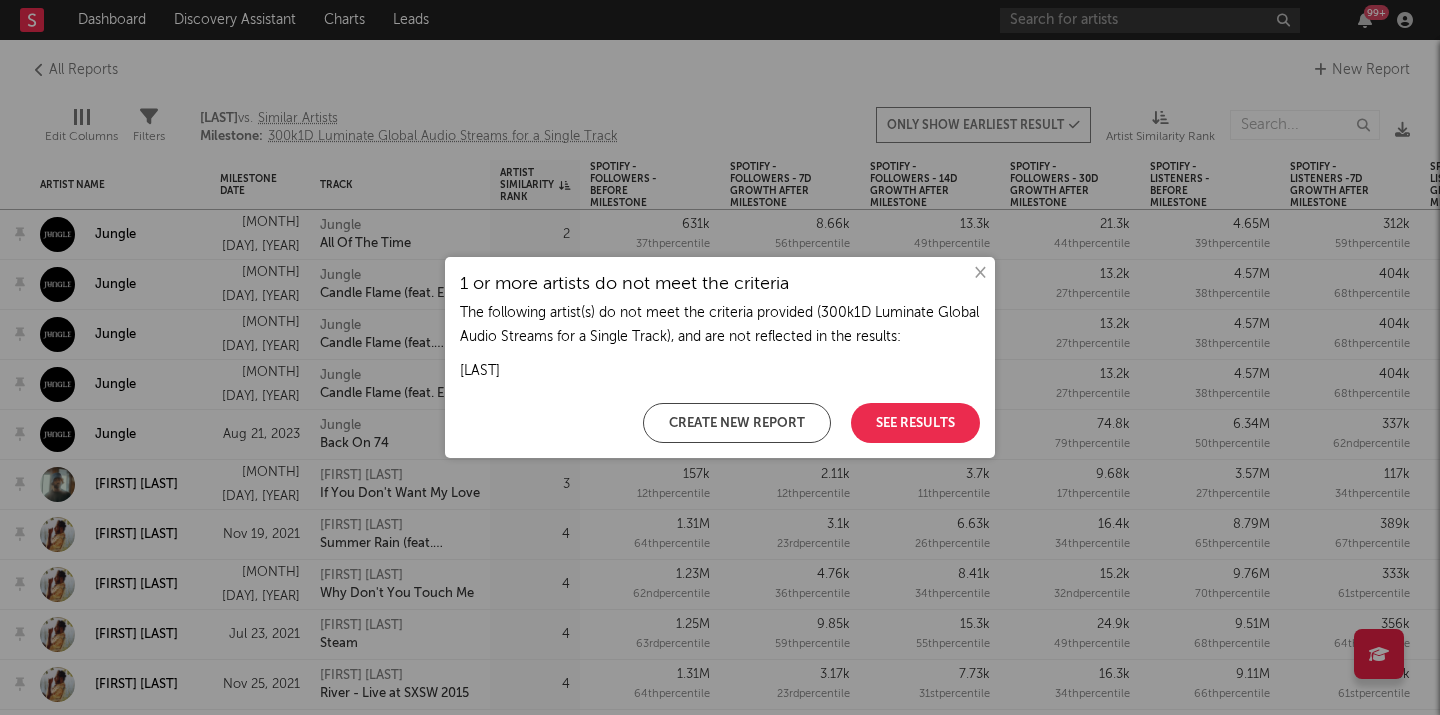 scroll, scrollTop: 0, scrollLeft: 0, axis: both 